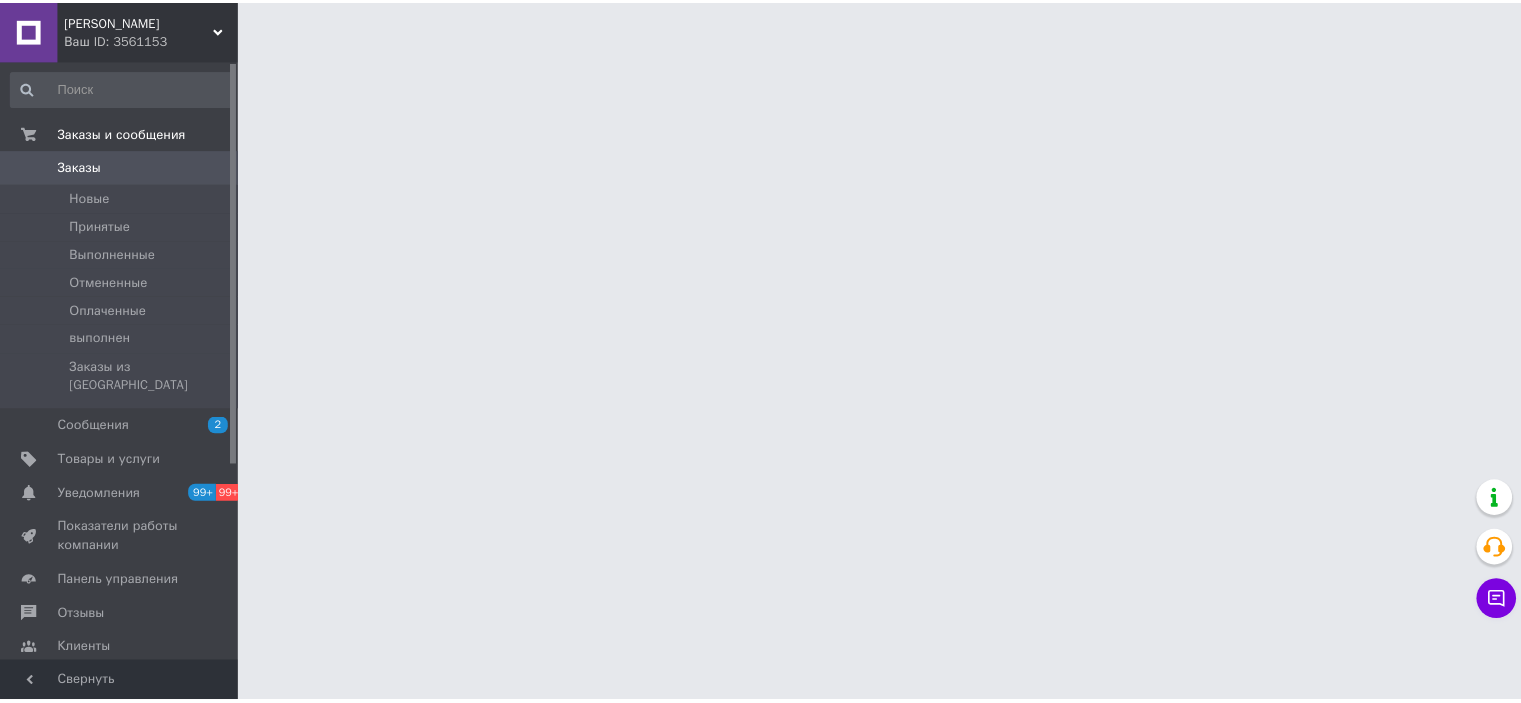 scroll, scrollTop: 0, scrollLeft: 0, axis: both 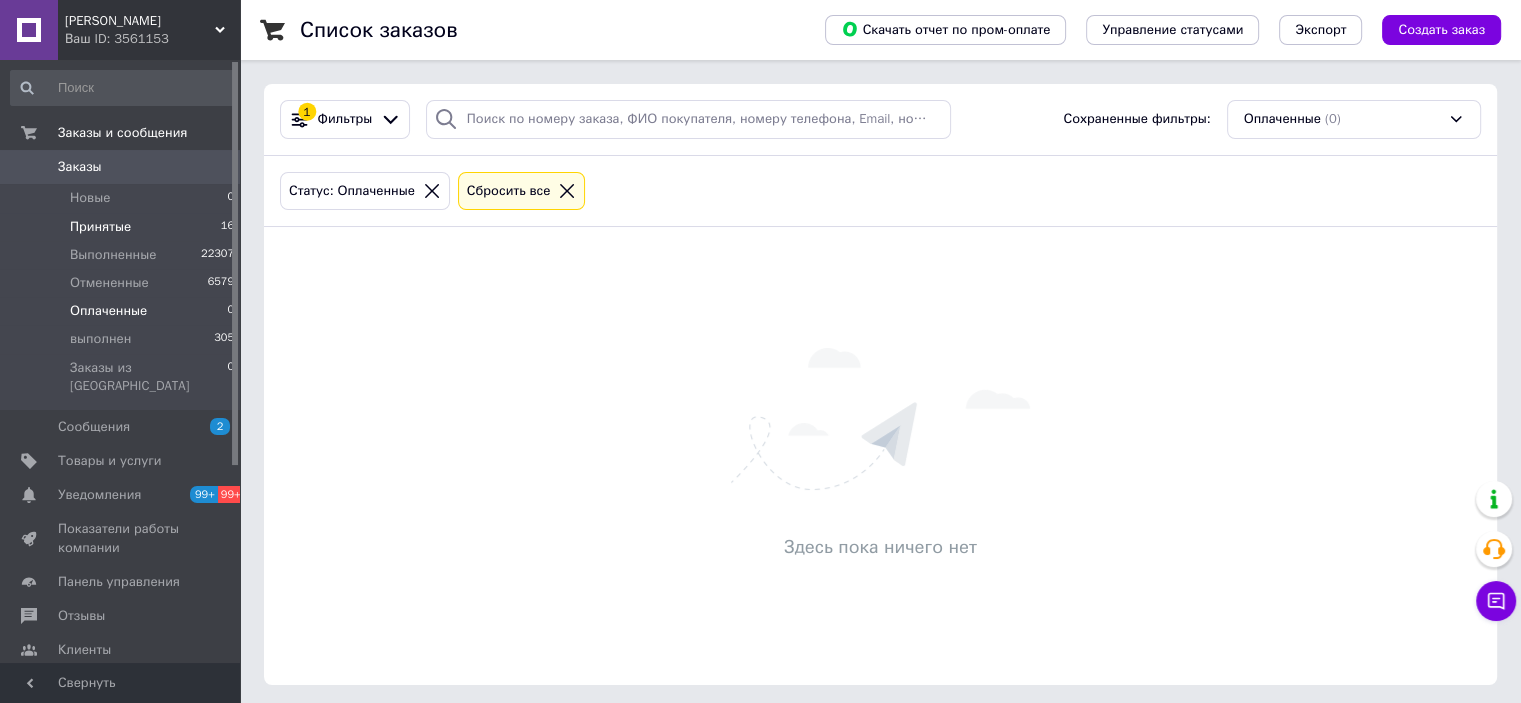 click on "Принятые 16" at bounding box center [123, 227] 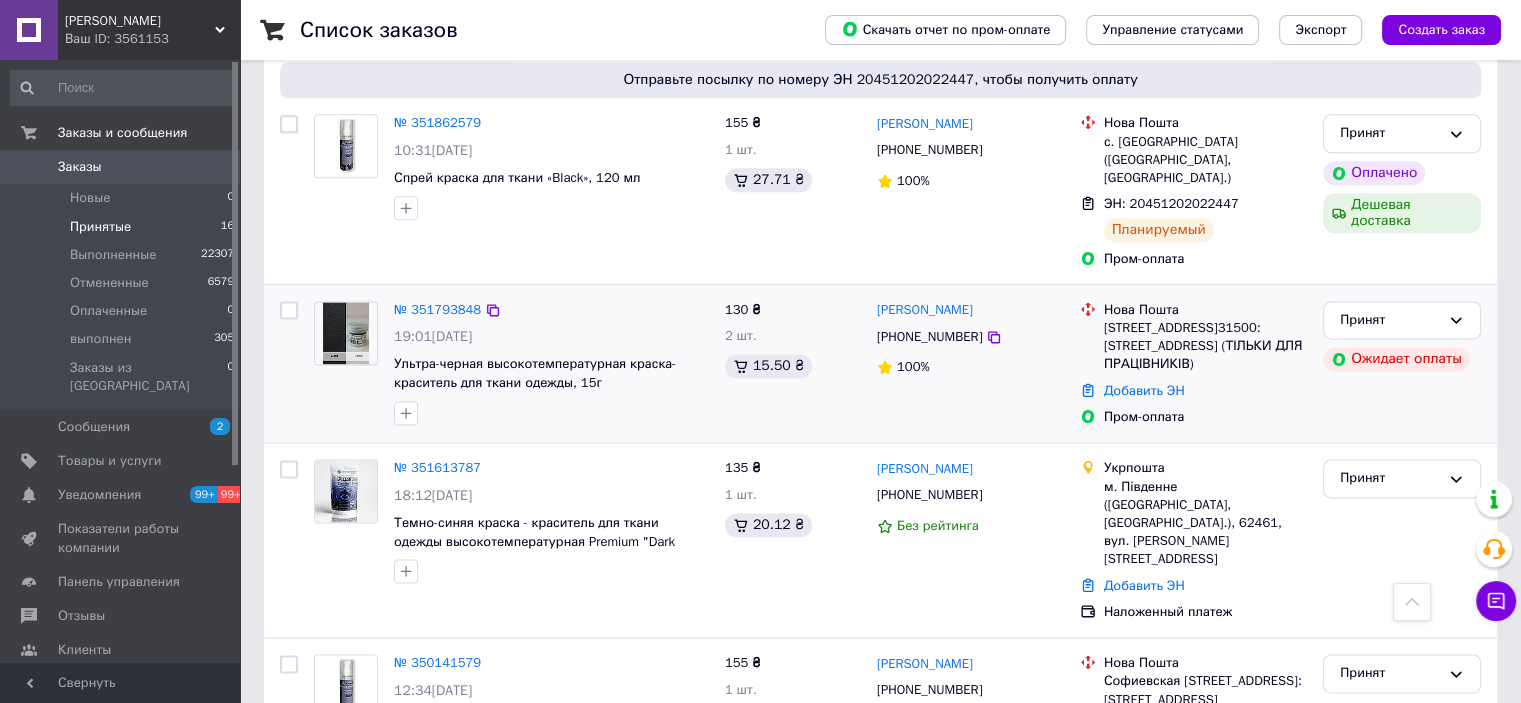 scroll, scrollTop: 2637, scrollLeft: 0, axis: vertical 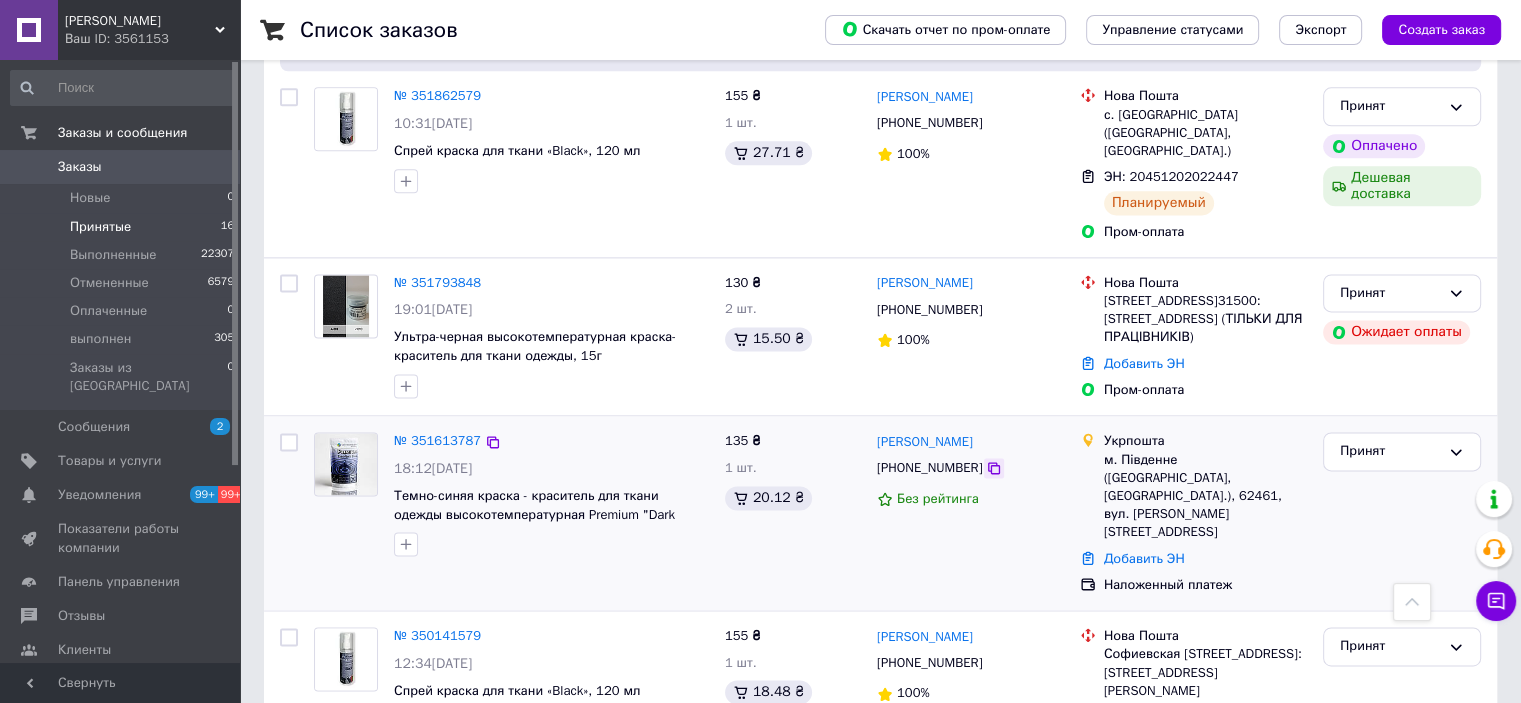 click 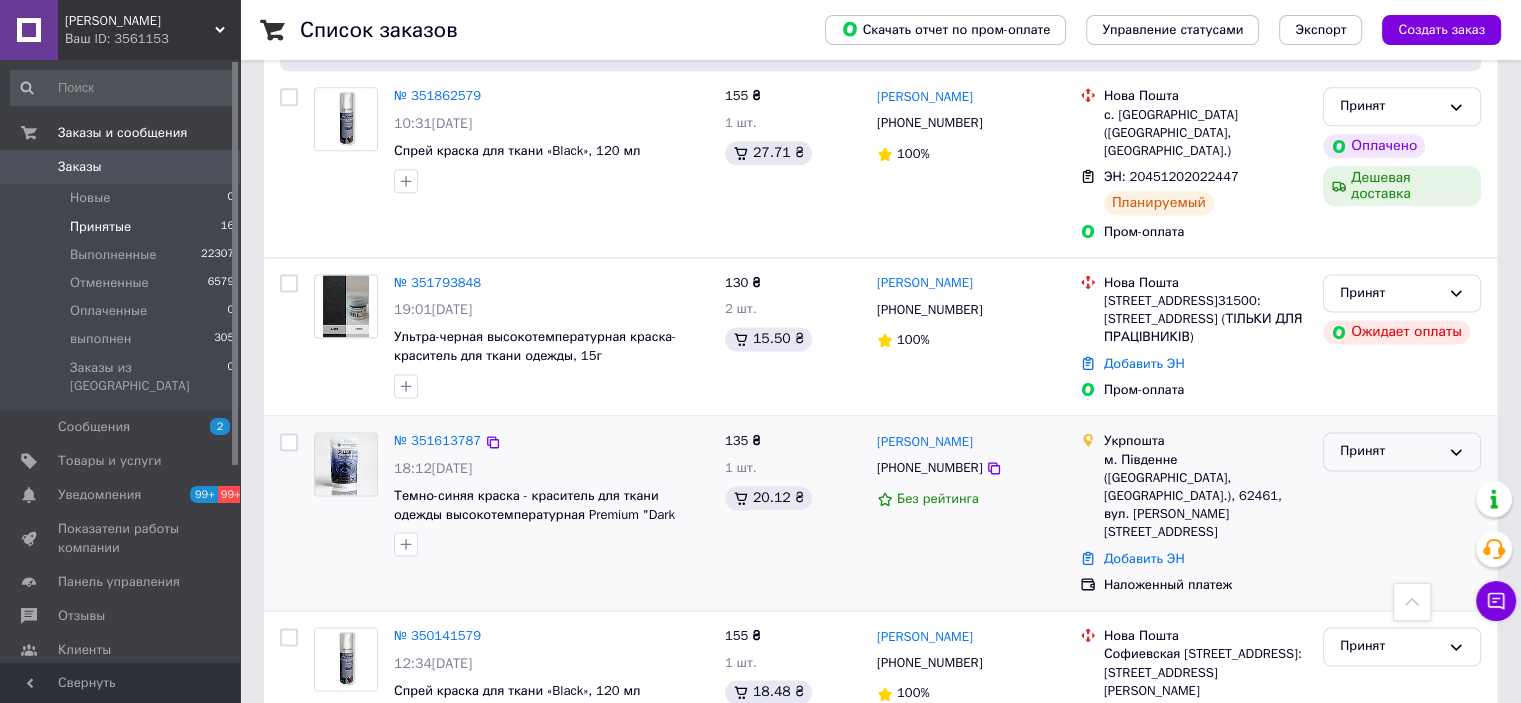 click on "Принят" at bounding box center (1390, 451) 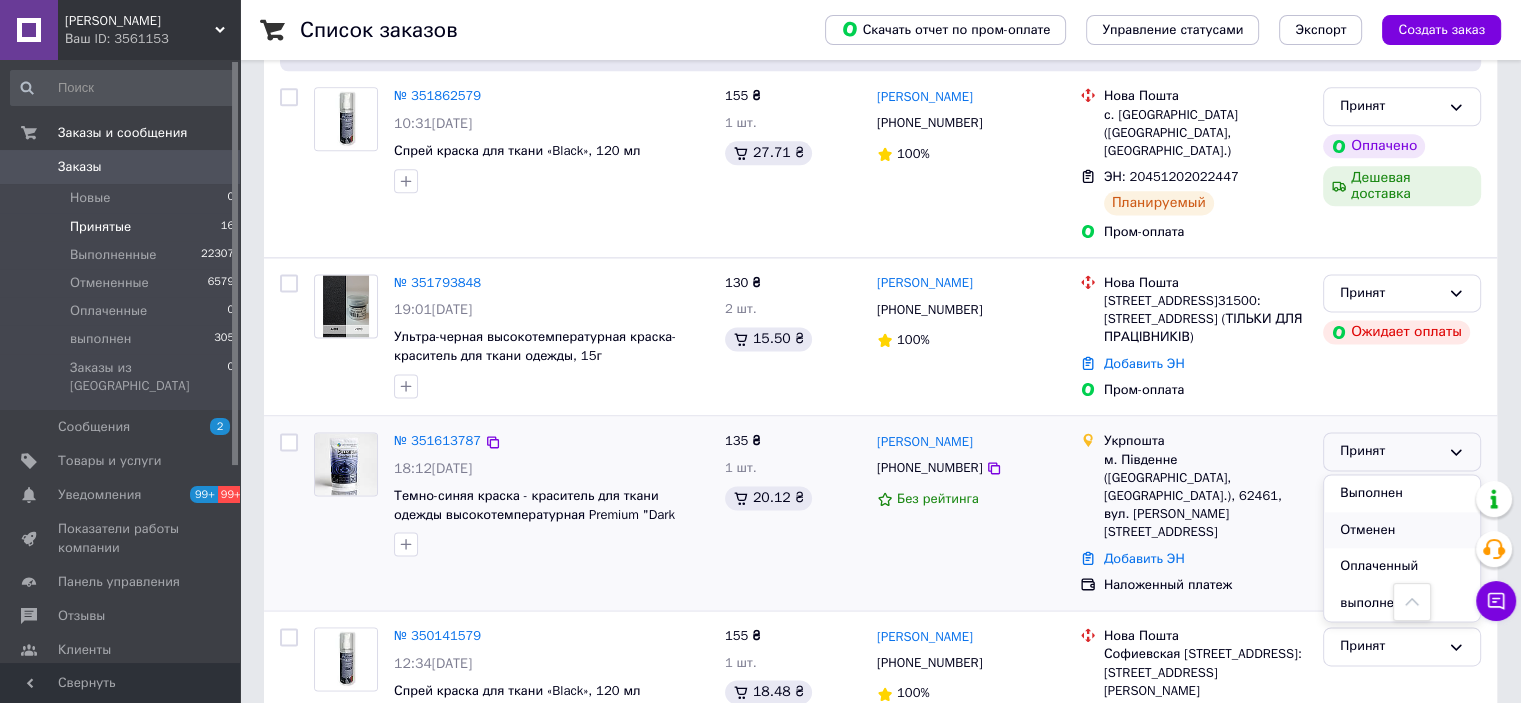click on "Отменен" at bounding box center (1402, 530) 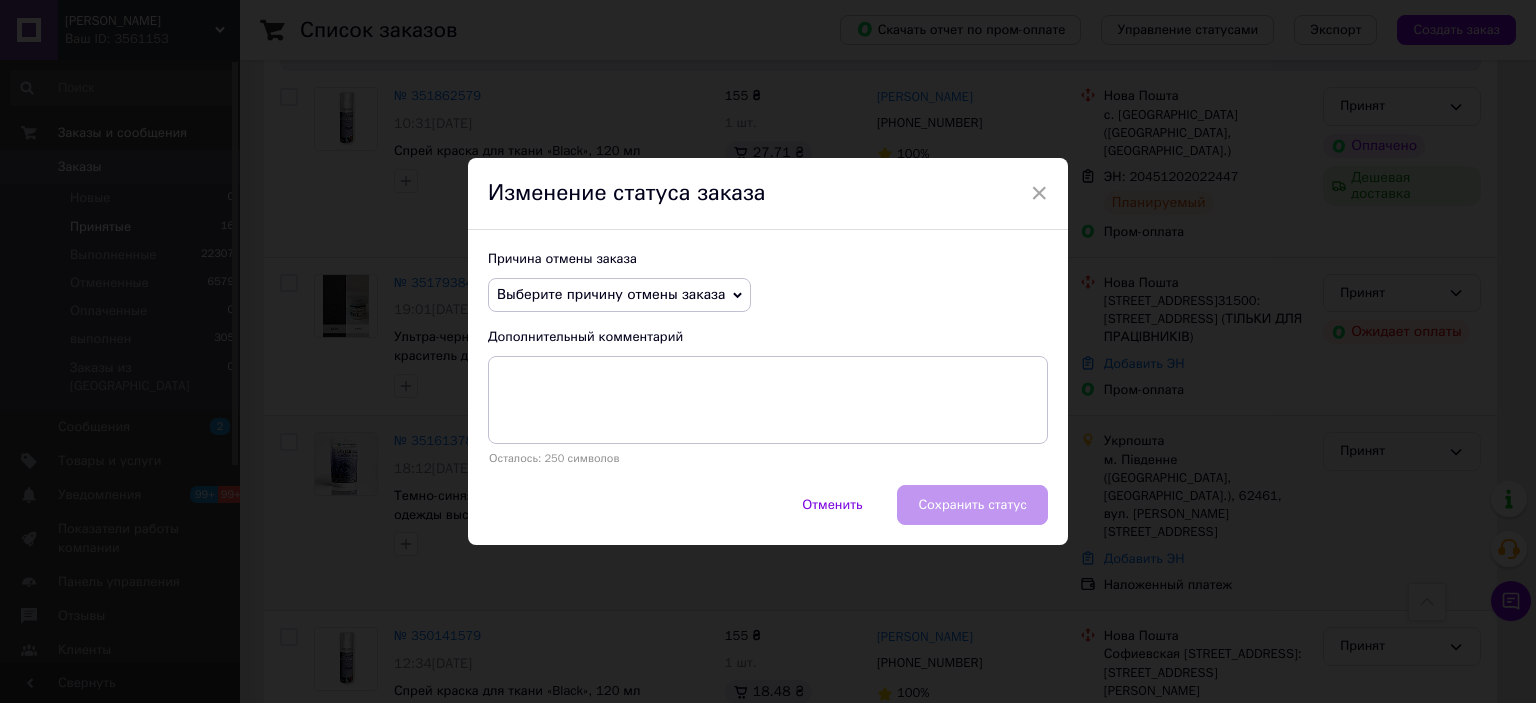 click on "Выберите причину отмены заказа" at bounding box center (611, 294) 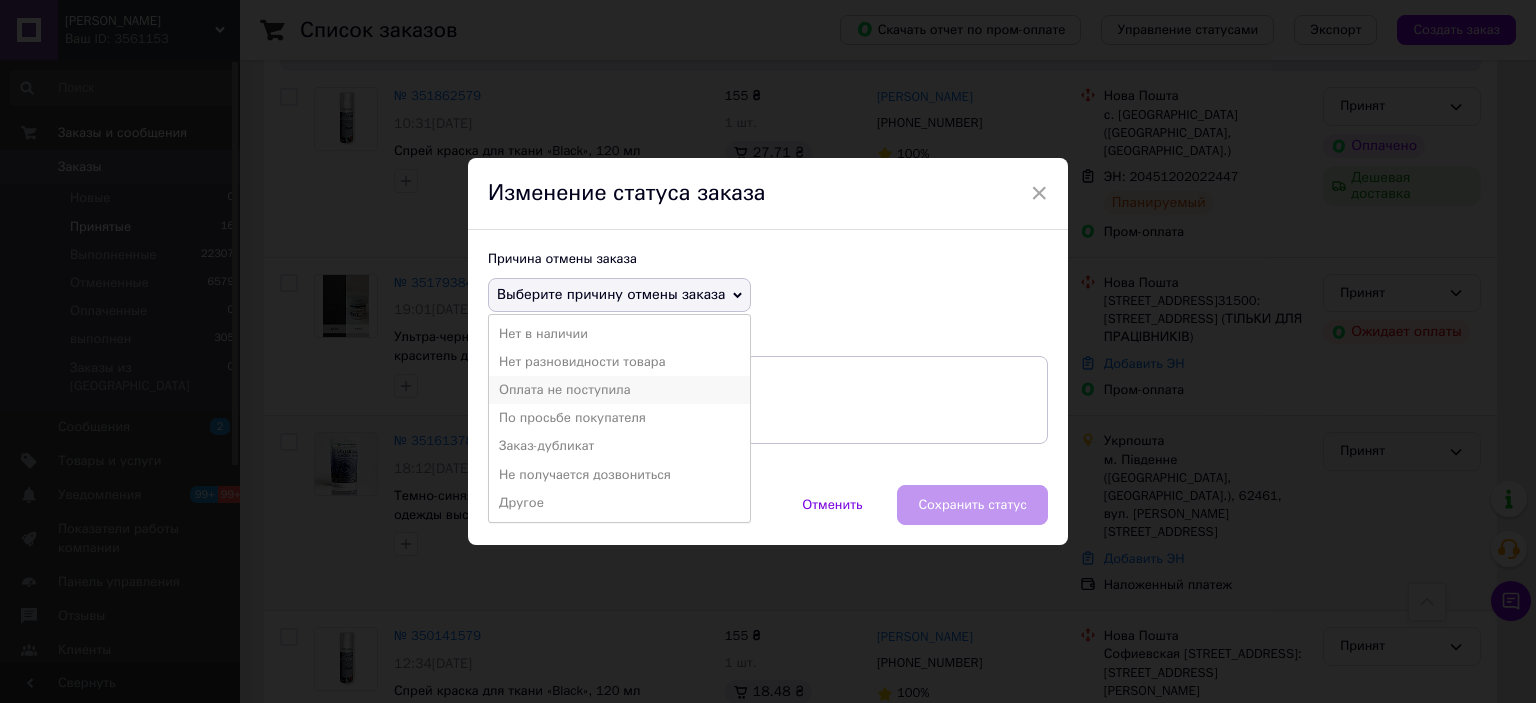 click on "Оплата не поступила" at bounding box center [619, 390] 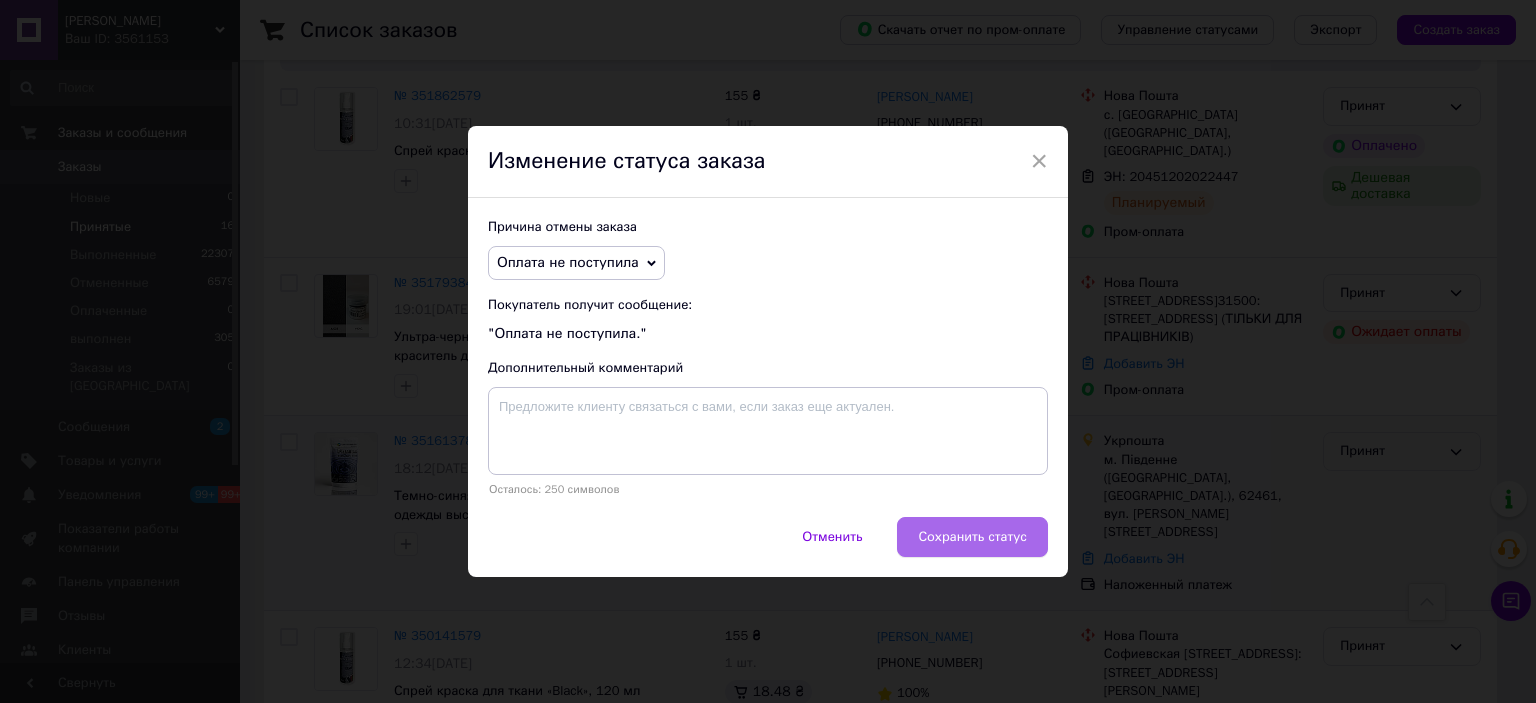click on "Сохранить статус" at bounding box center [972, 537] 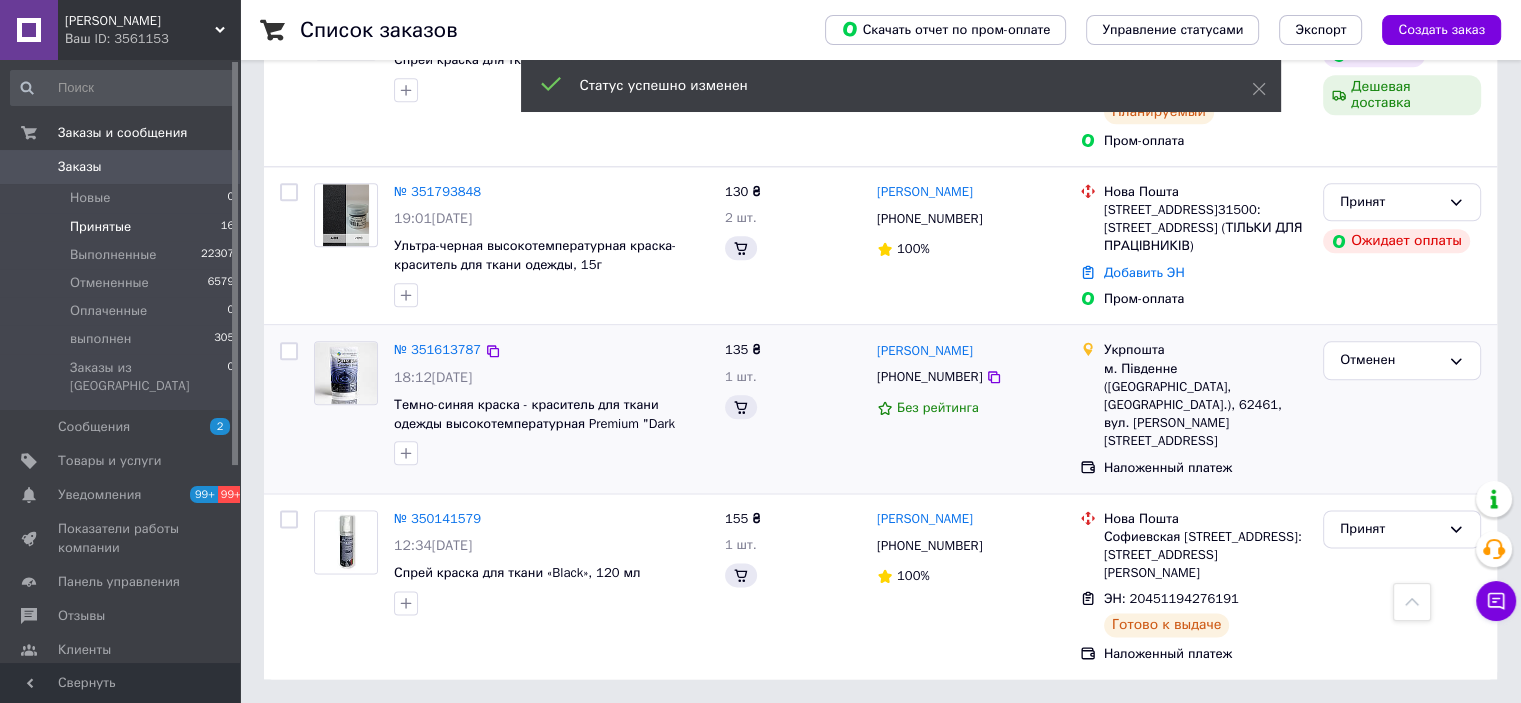 scroll, scrollTop: 2636, scrollLeft: 0, axis: vertical 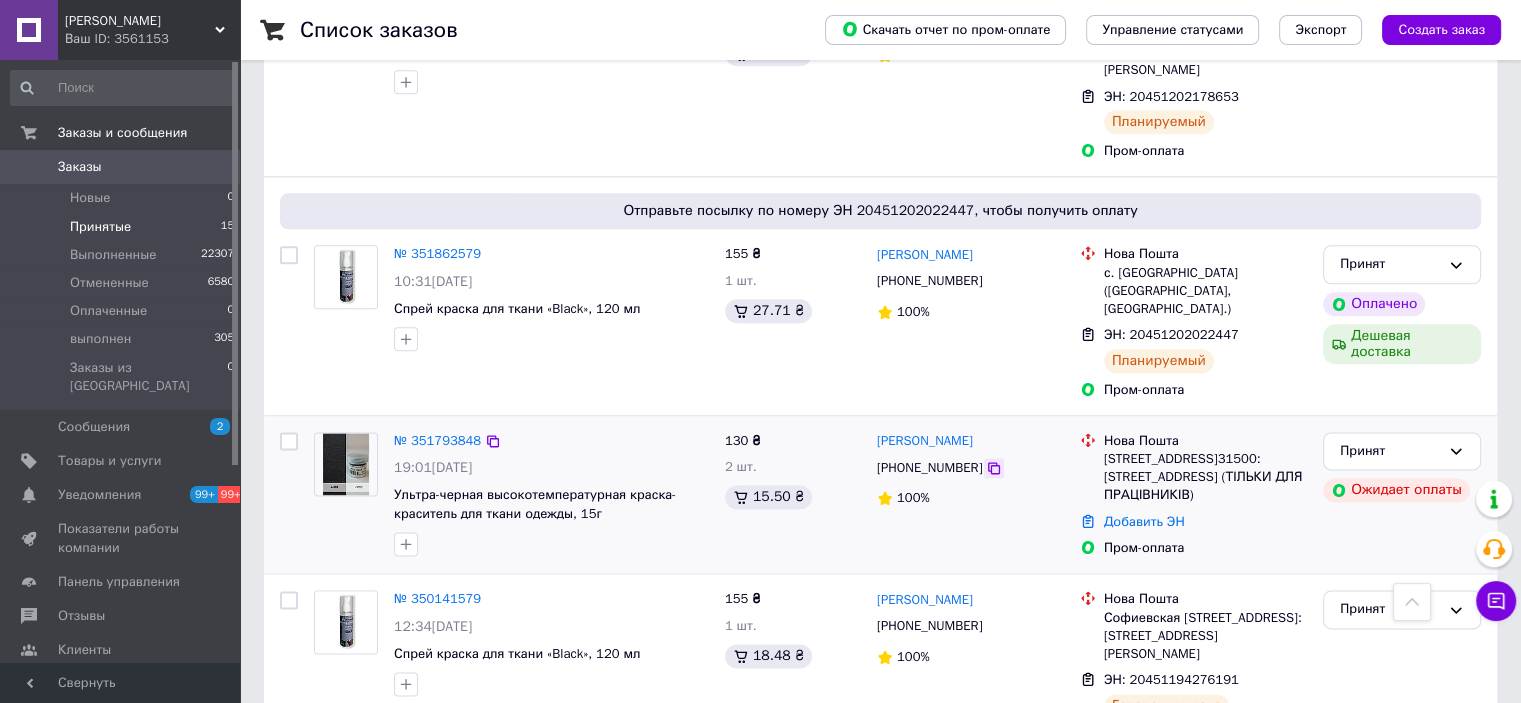 click 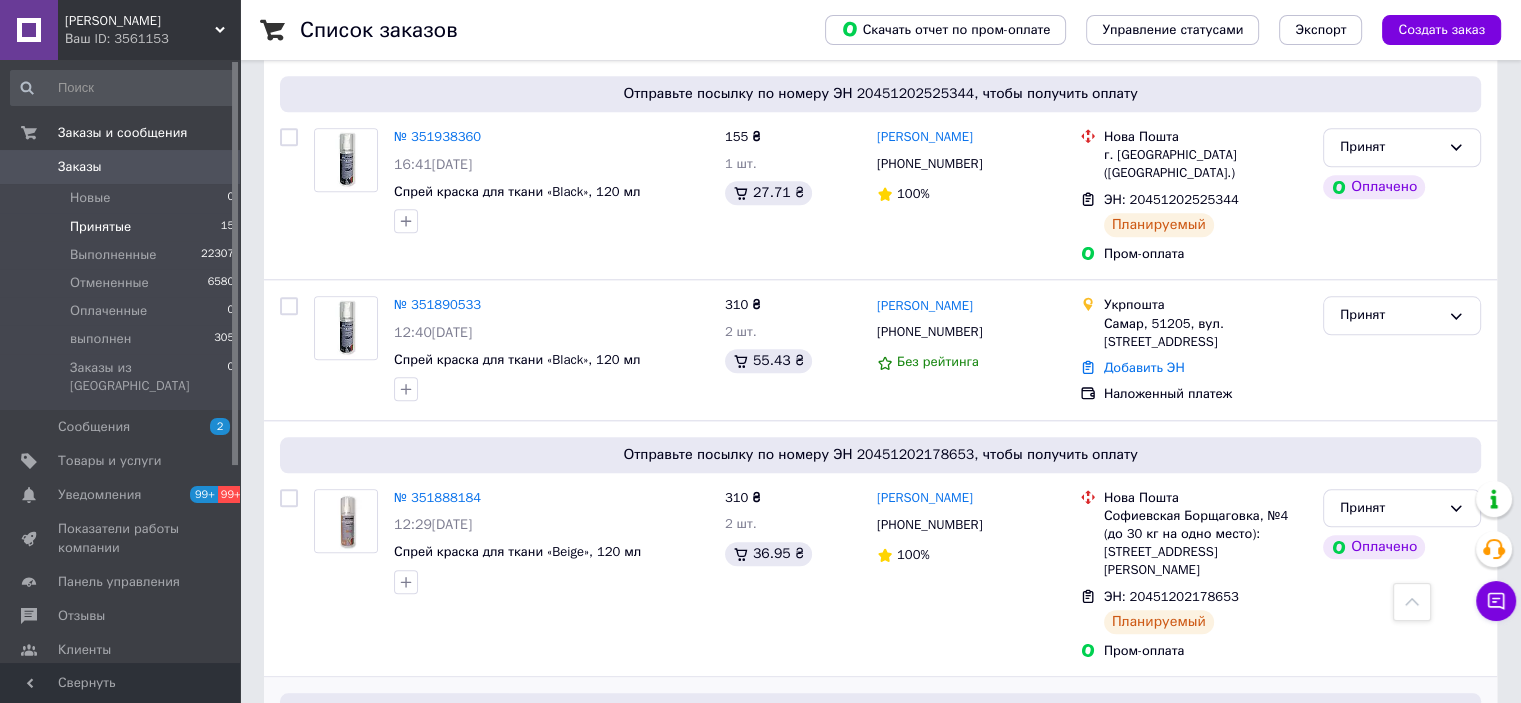 scroll, scrollTop: 1879, scrollLeft: 0, axis: vertical 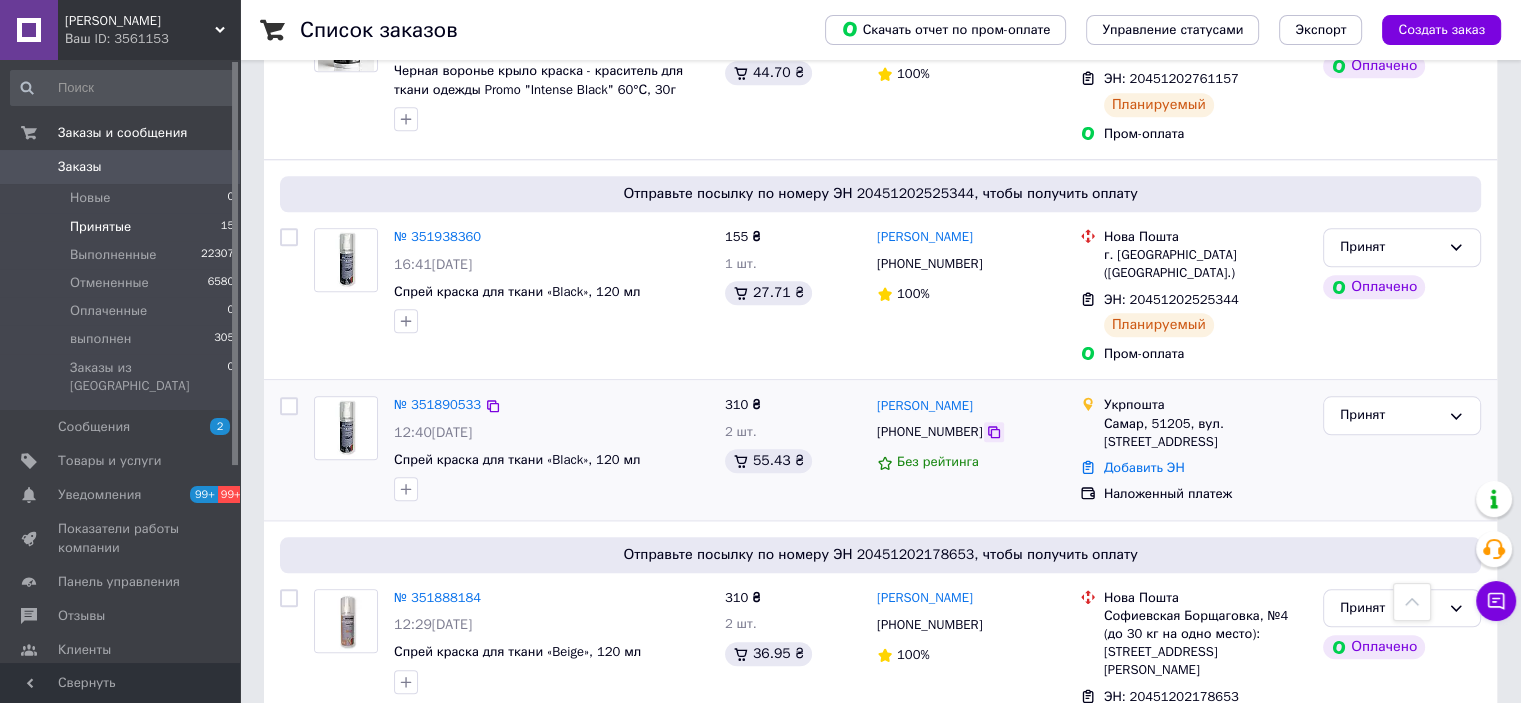 click 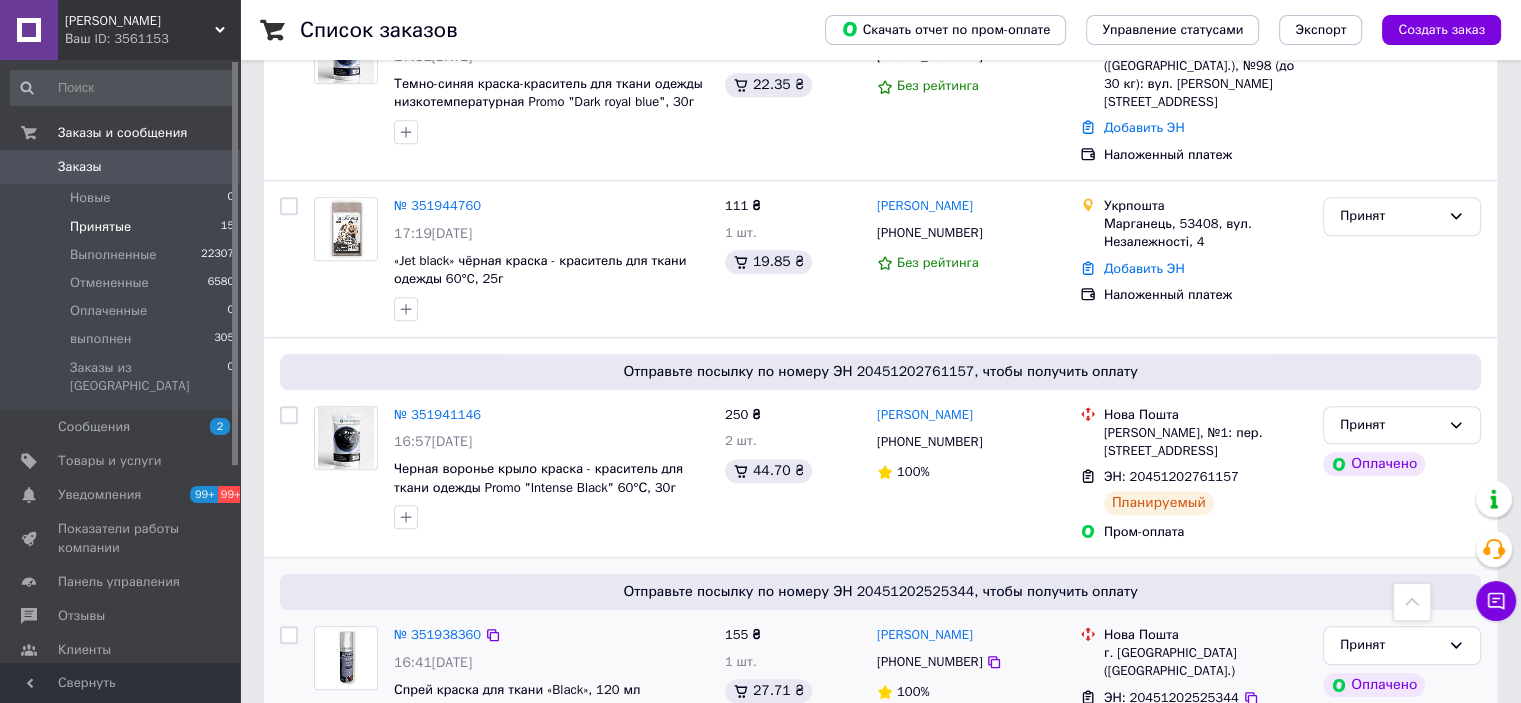 scroll, scrollTop: 1379, scrollLeft: 0, axis: vertical 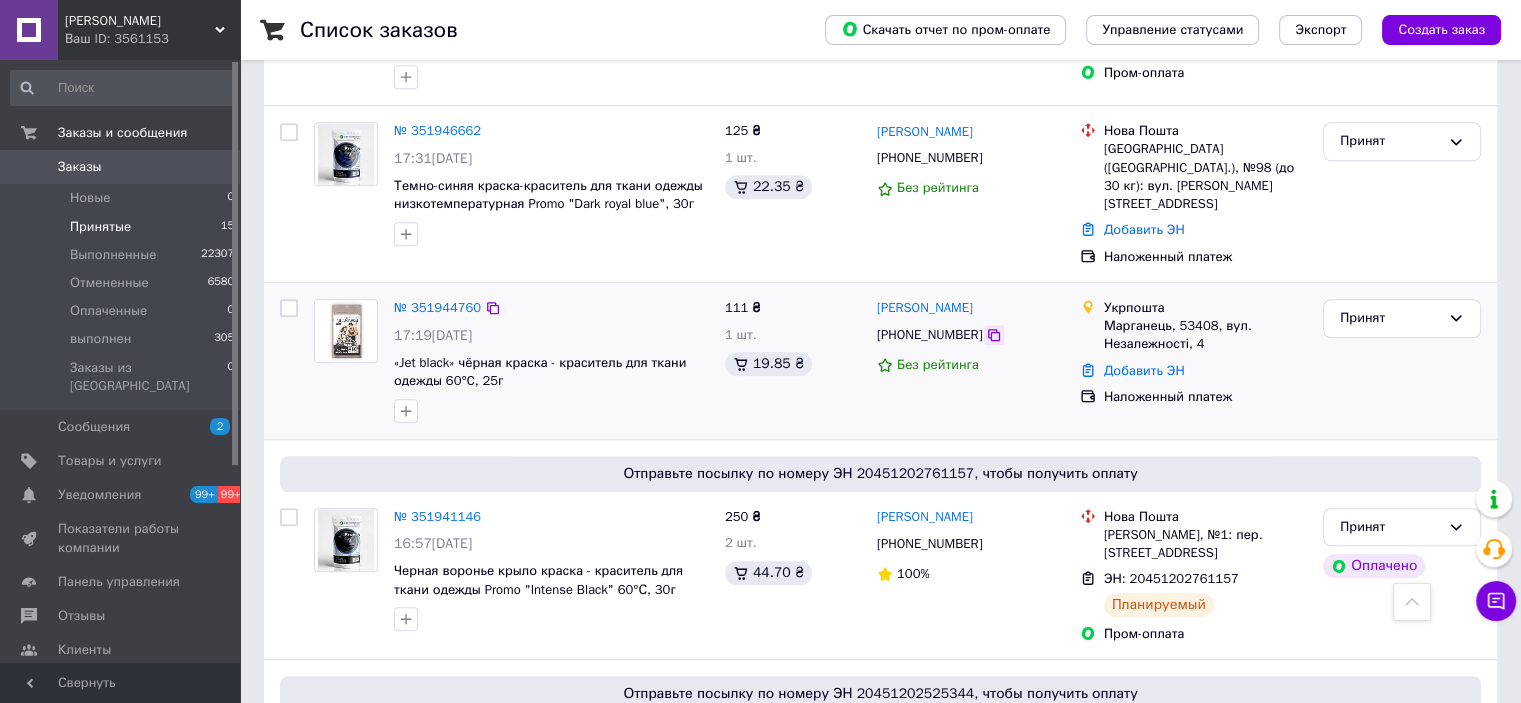 click 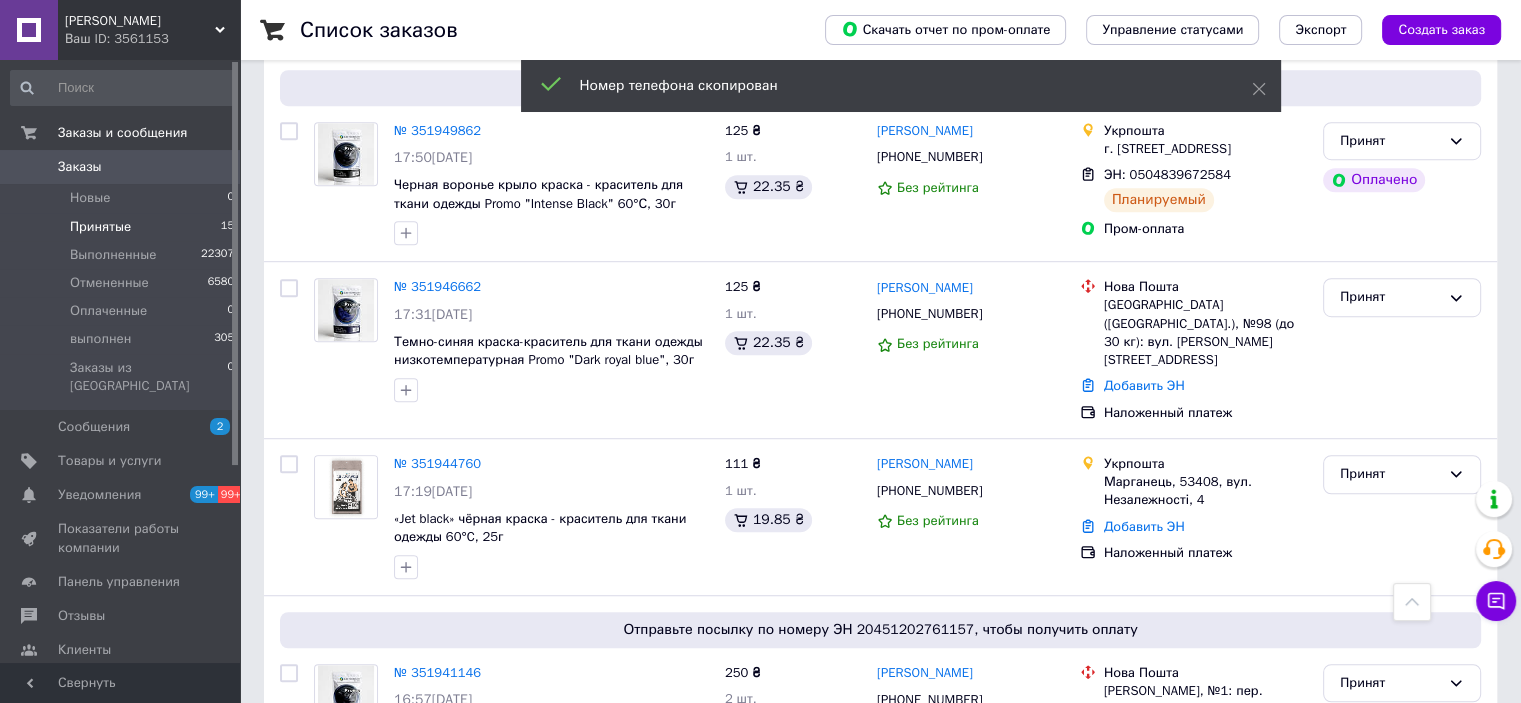 scroll, scrollTop: 979, scrollLeft: 0, axis: vertical 